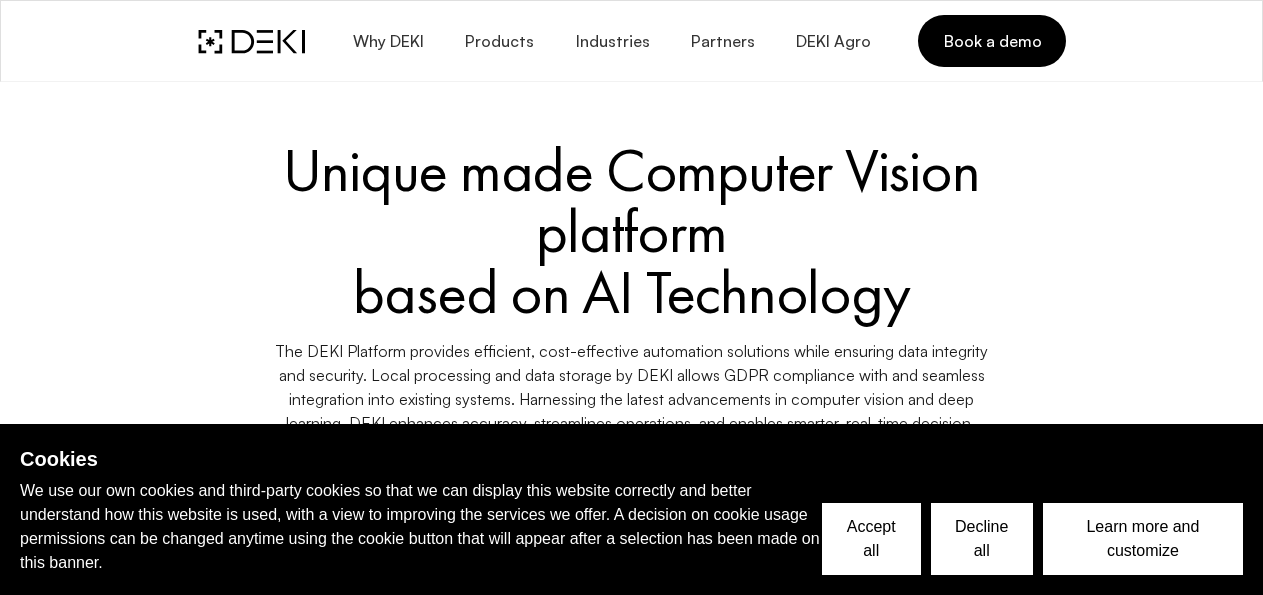 scroll, scrollTop: 0, scrollLeft: 0, axis: both 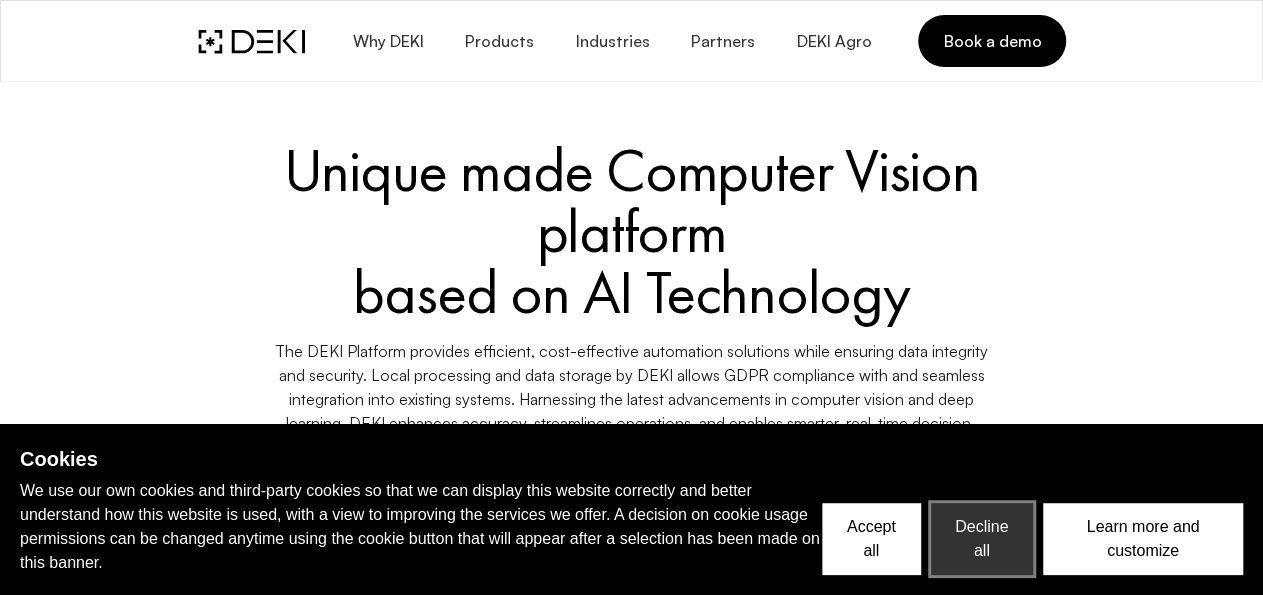 click on "Decline all" at bounding box center (982, 539) 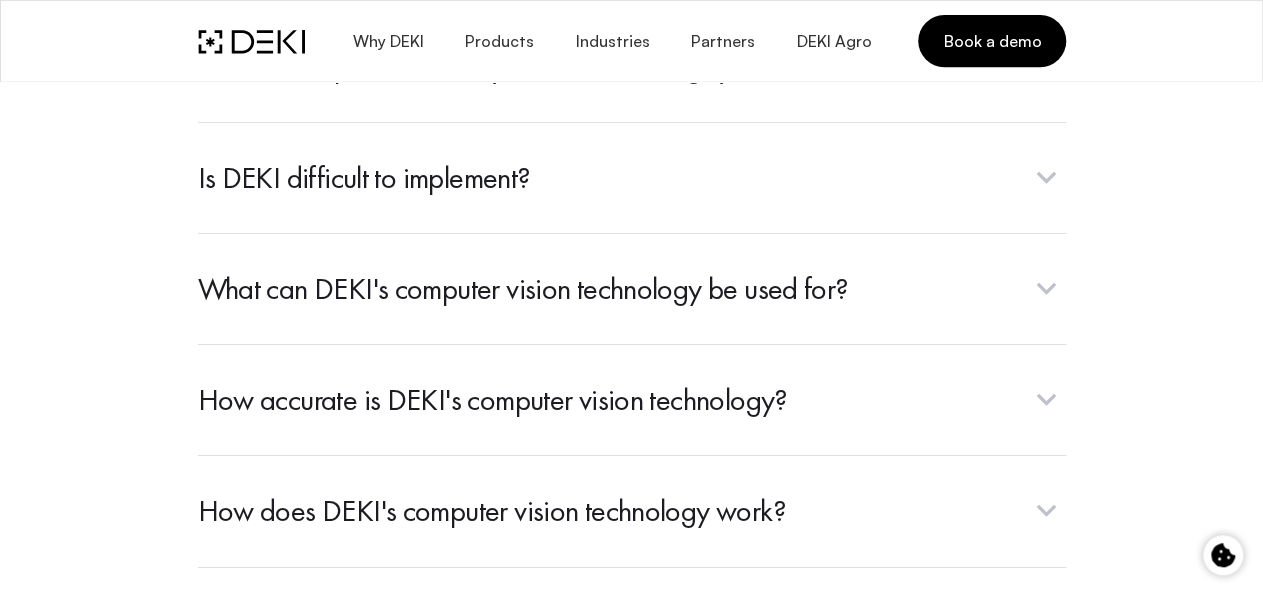 scroll, scrollTop: 8410, scrollLeft: 0, axis: vertical 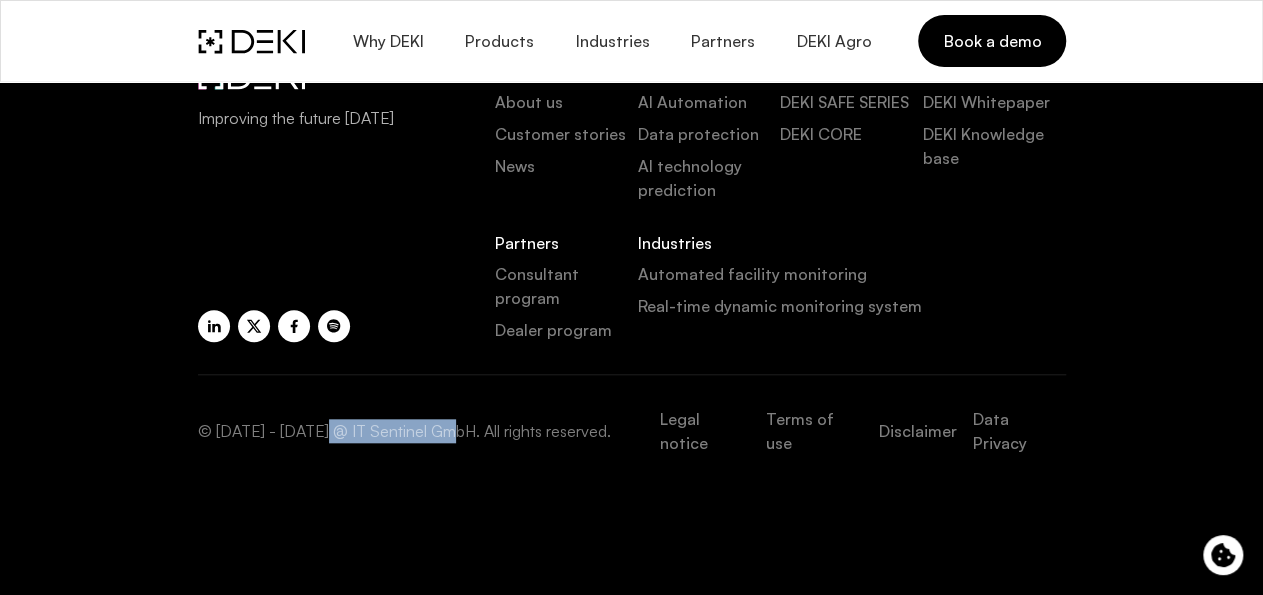 drag, startPoint x: 152, startPoint y: 445, endPoint x: 276, endPoint y: 445, distance: 124 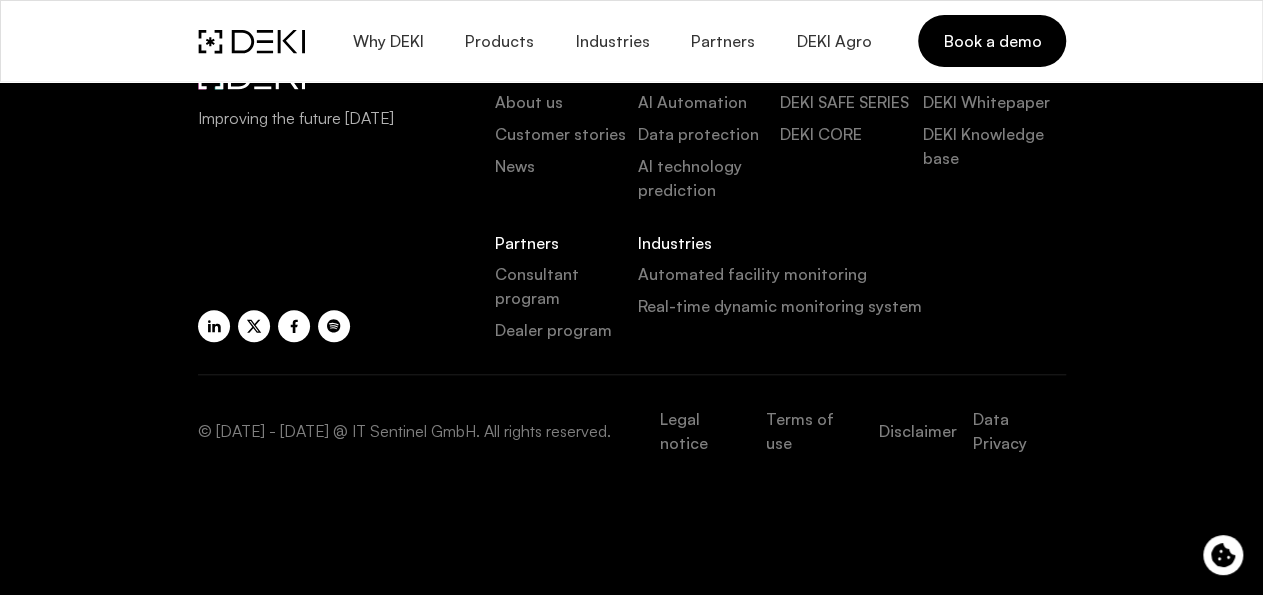 click on "© [DATE] - [DATE] @ IT Sentinel GmbH. All rights reserved." at bounding box center [409, 431] 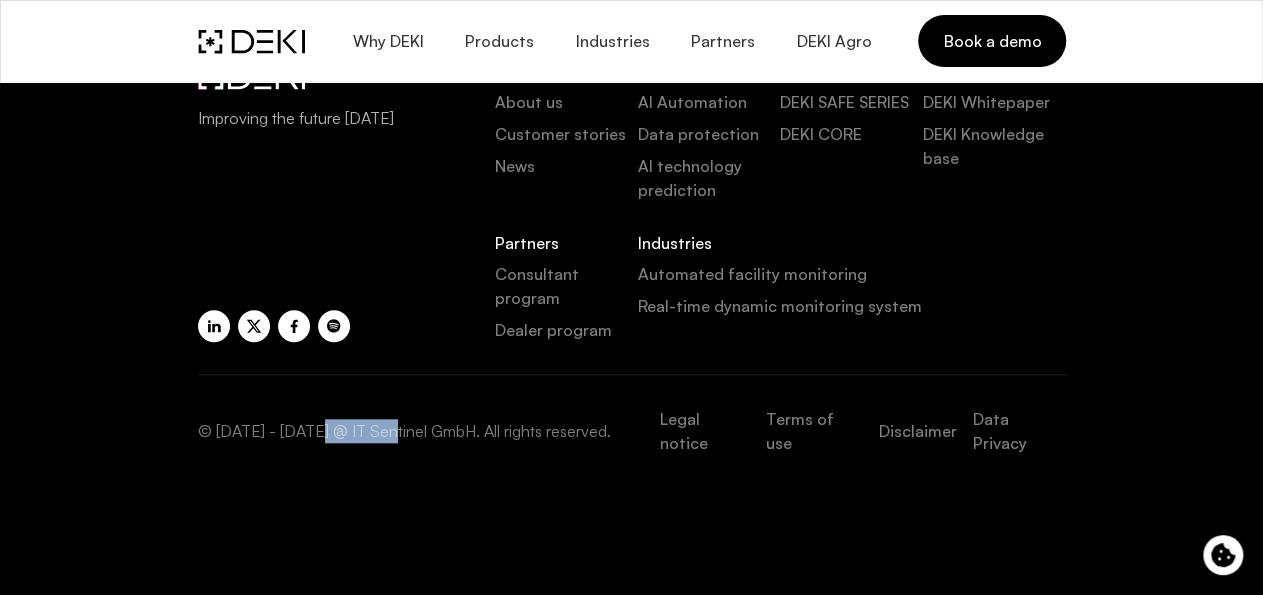 drag, startPoint x: 148, startPoint y: 439, endPoint x: 207, endPoint y: 437, distance: 59.03389 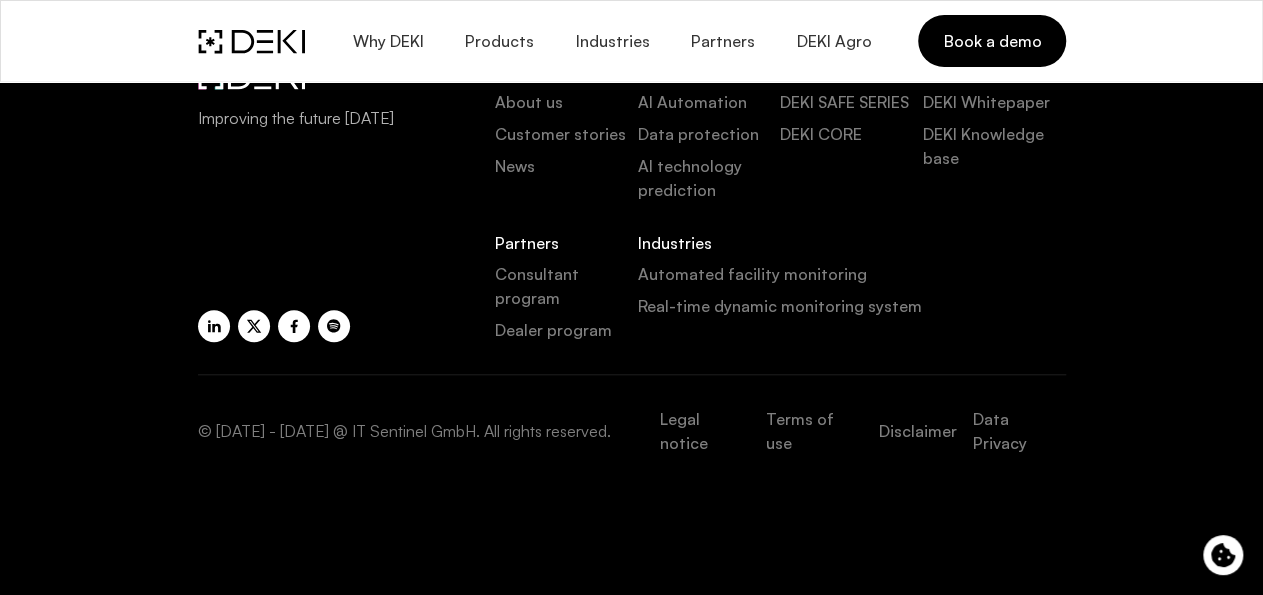 click on "Improving the future [DATE] Company About us Customer stories News Why DEKI AI Automation Data protection AI technology prediction Products DEKI SAFE SERIES DEKI CORE Resources DEKI Whitepaper DEKI Knowledge base Partners Consultant program Dealer program Industries Automated facility monitoring Real-time dynamic monitoring system  © [DATE] - [DATE] @ IT Sentinel GmbH. All rights reserved.  Legal notice Terms of use Disclaimer Data Privacy" 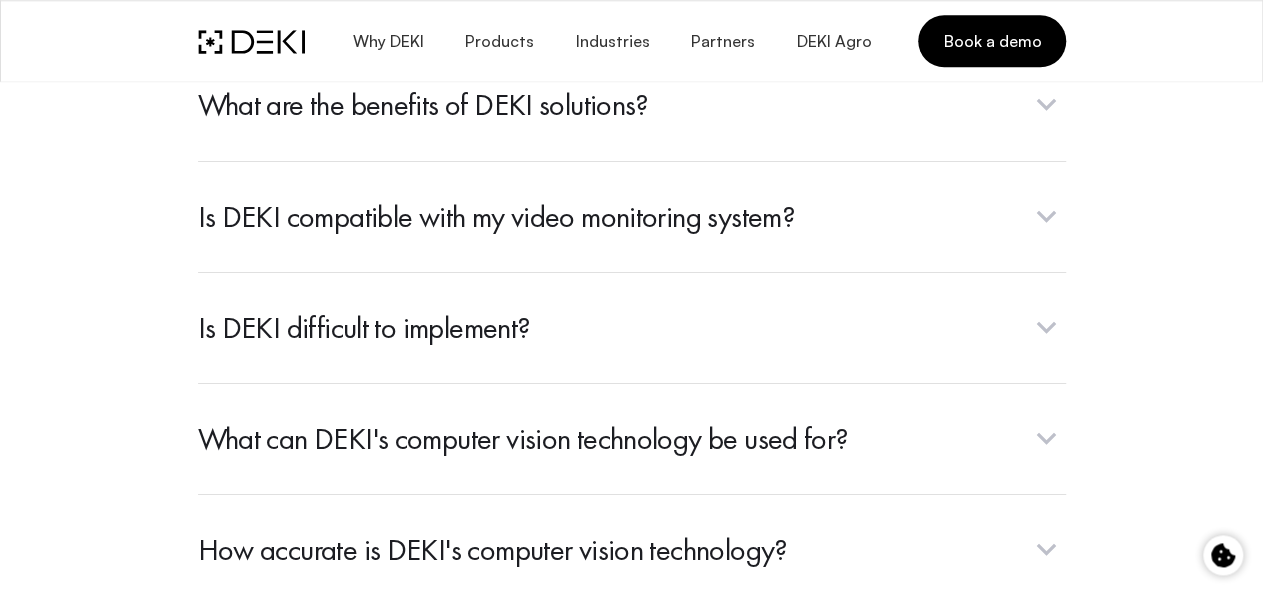 scroll, scrollTop: 0, scrollLeft: 0, axis: both 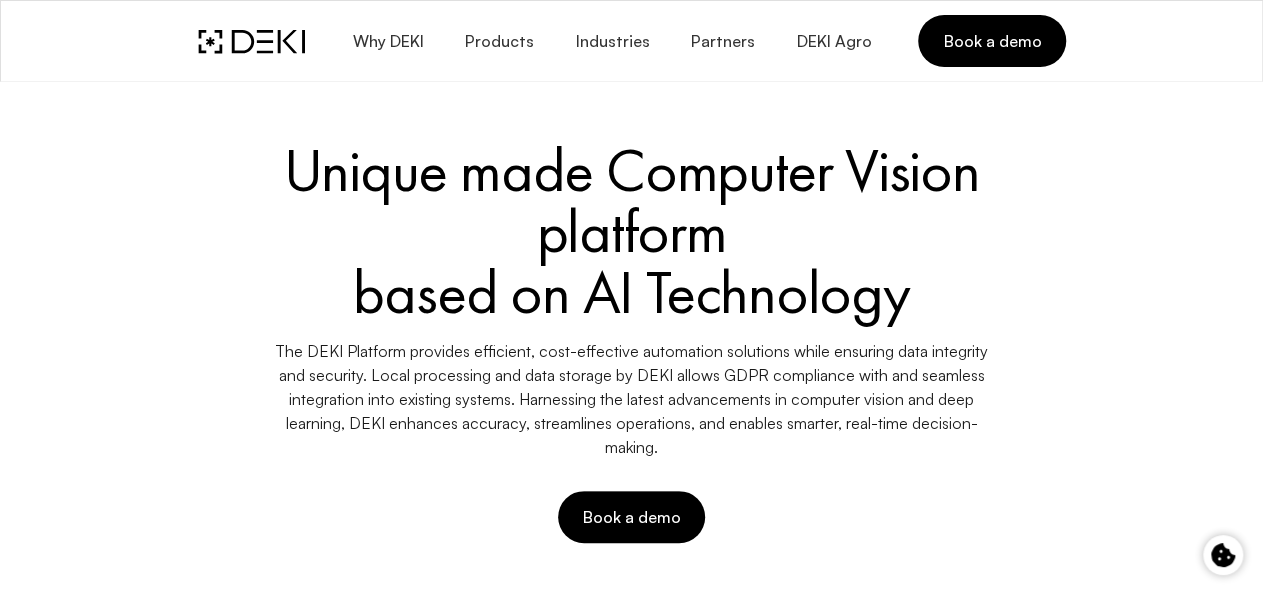 click on "Unique made Computer Vision platform based on AI Technology" at bounding box center (632, 231) 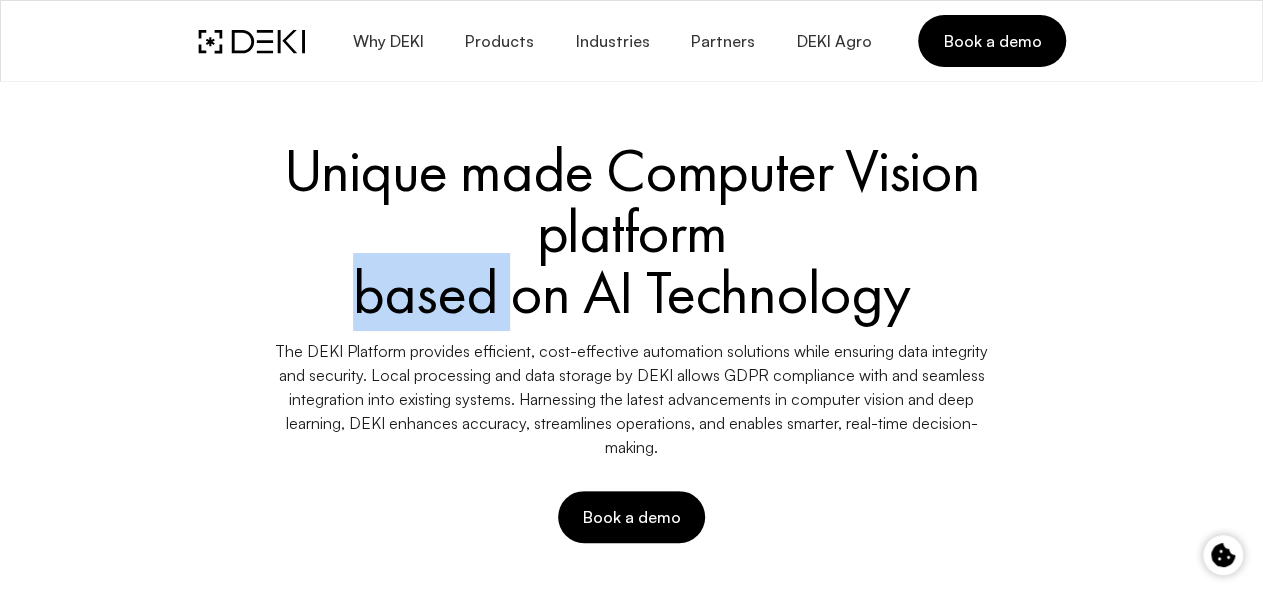 click on "Unique made Computer Vision platform based on AI Technology" at bounding box center (632, 231) 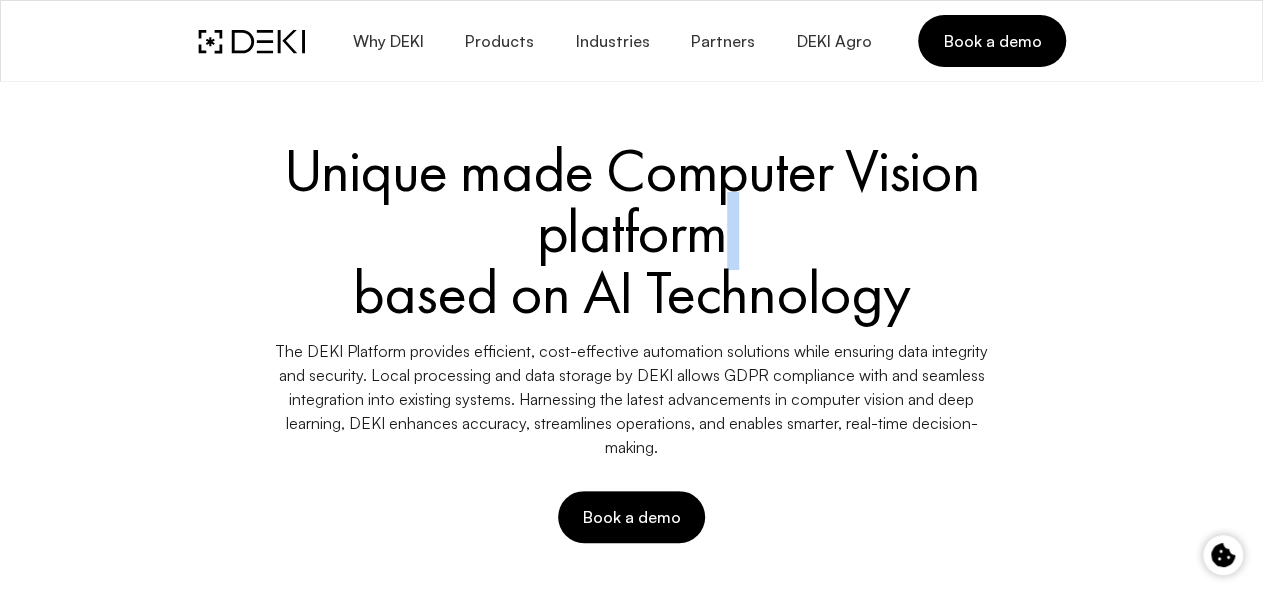 click on "Unique made Computer Vision platform based on AI Technology" at bounding box center (632, 231) 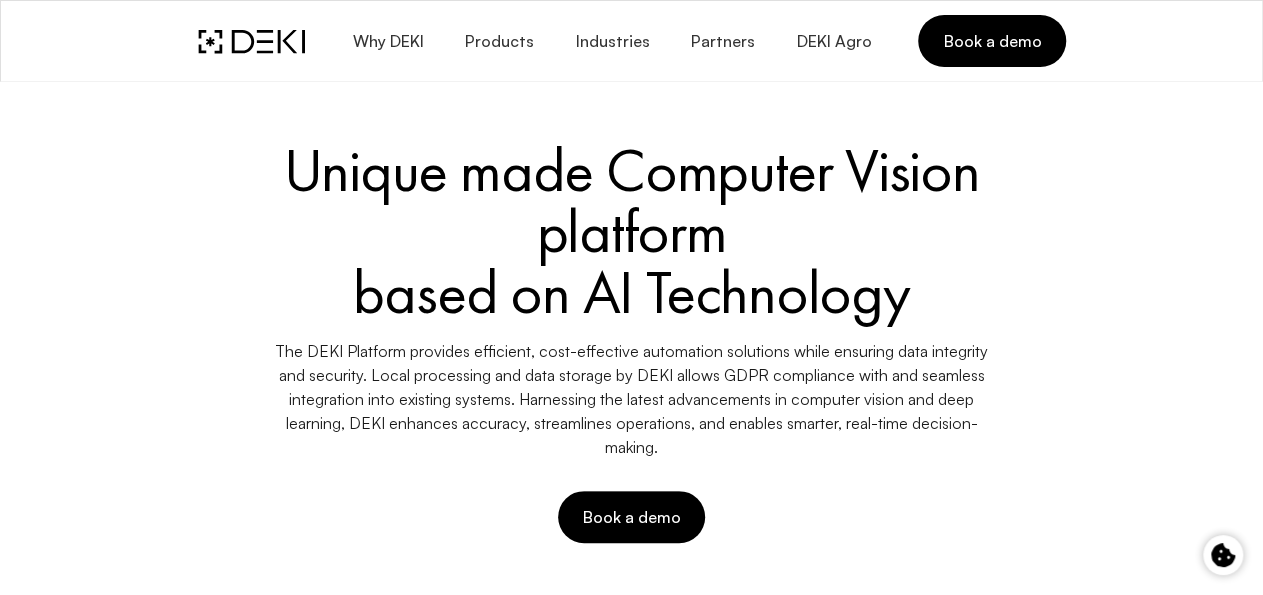 click on "Unique made Computer Vision platform based on AI Technology The DEKI Platform provides efficient, cost-effective automation solutions while ensuring data integrity and security. Local processing and data storage by DEKI allows GDPR compliance with and seamless integration into existing systems. Harnessing the latest advancements in computer vision and deep learning, DEKI enhances accuracy, streamlines operations, and enables smarter, real-time decision-making. Book a demo" at bounding box center [632, 341] 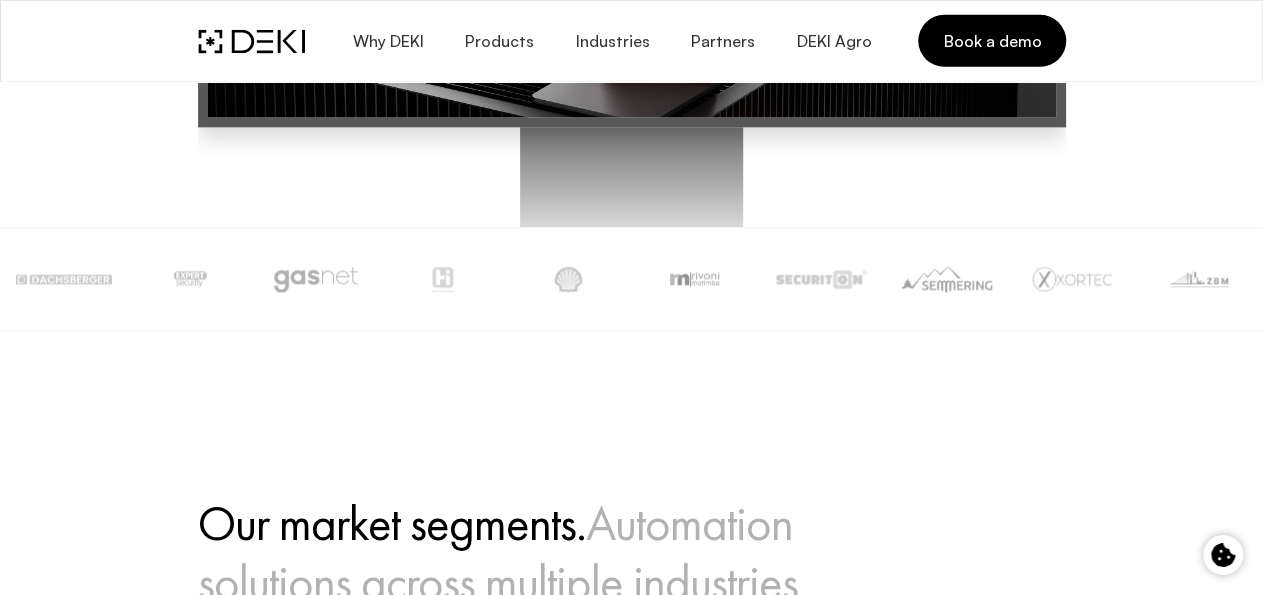 scroll, scrollTop: 1248, scrollLeft: 0, axis: vertical 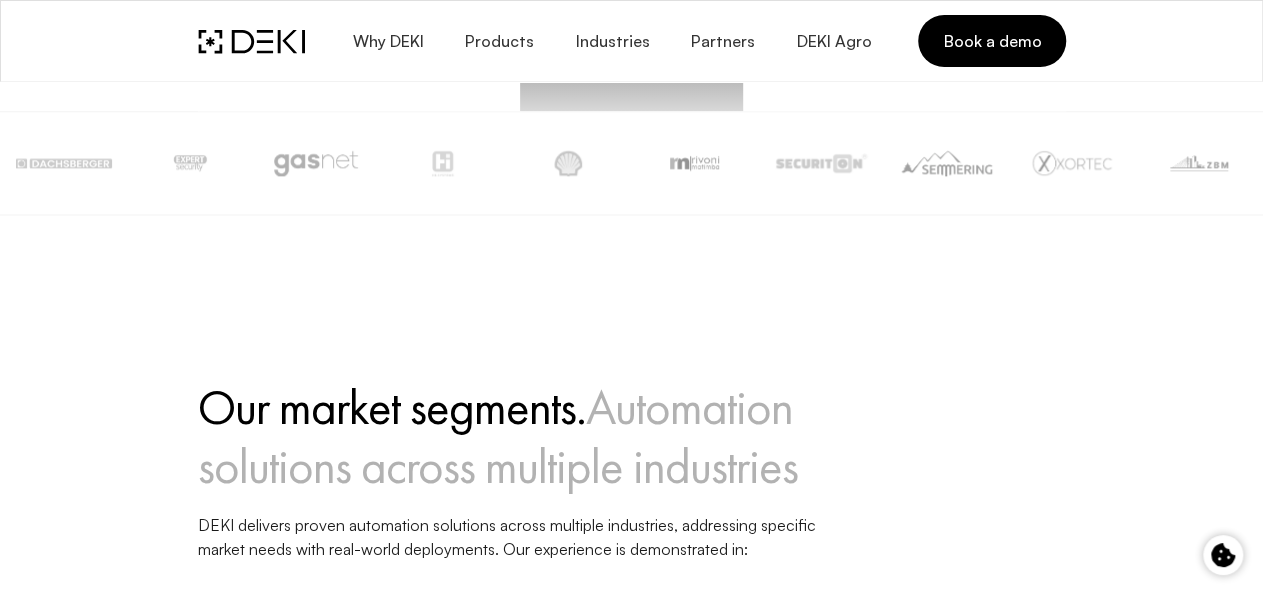 click 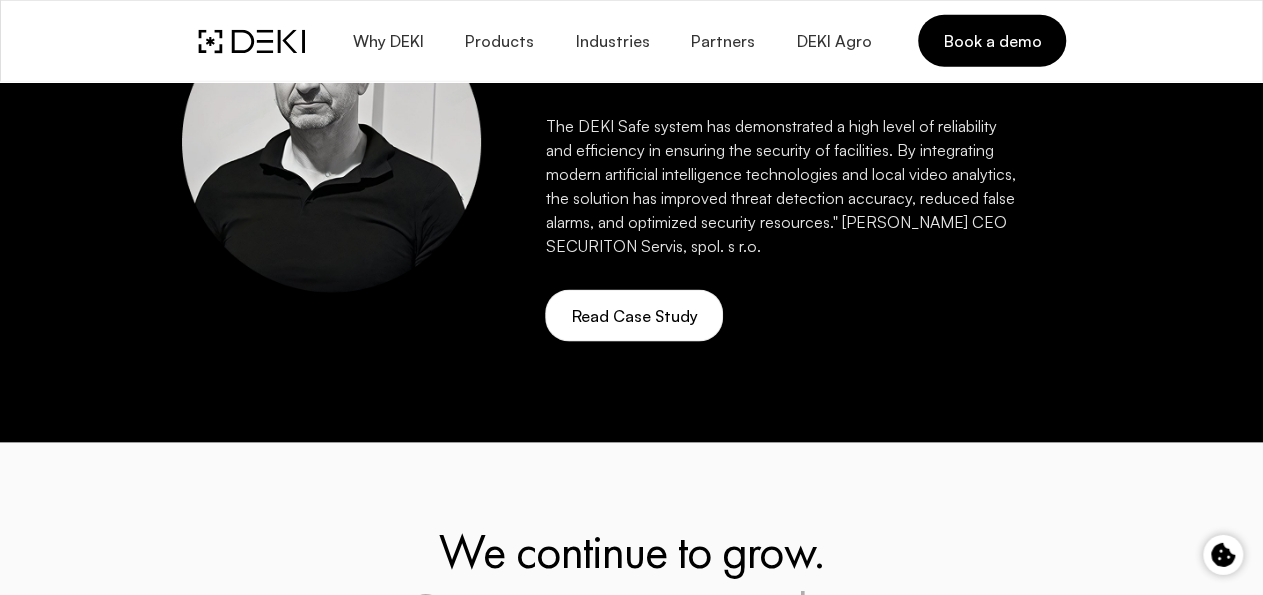 scroll, scrollTop: 5616, scrollLeft: 0, axis: vertical 